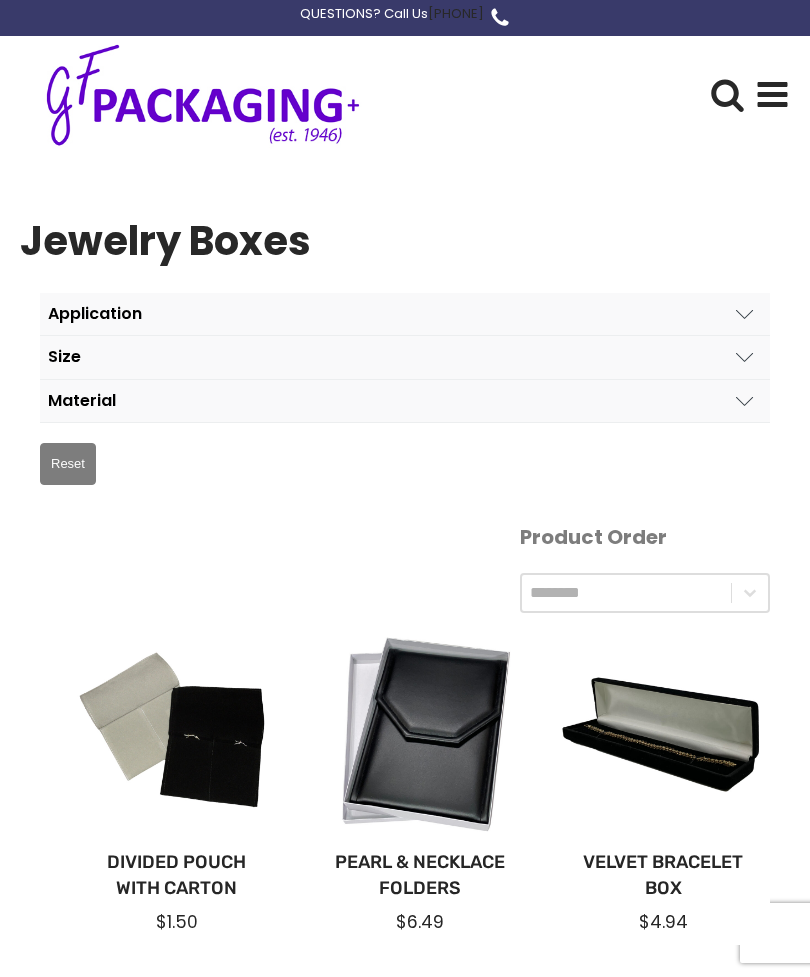 scroll, scrollTop: 0, scrollLeft: 0, axis: both 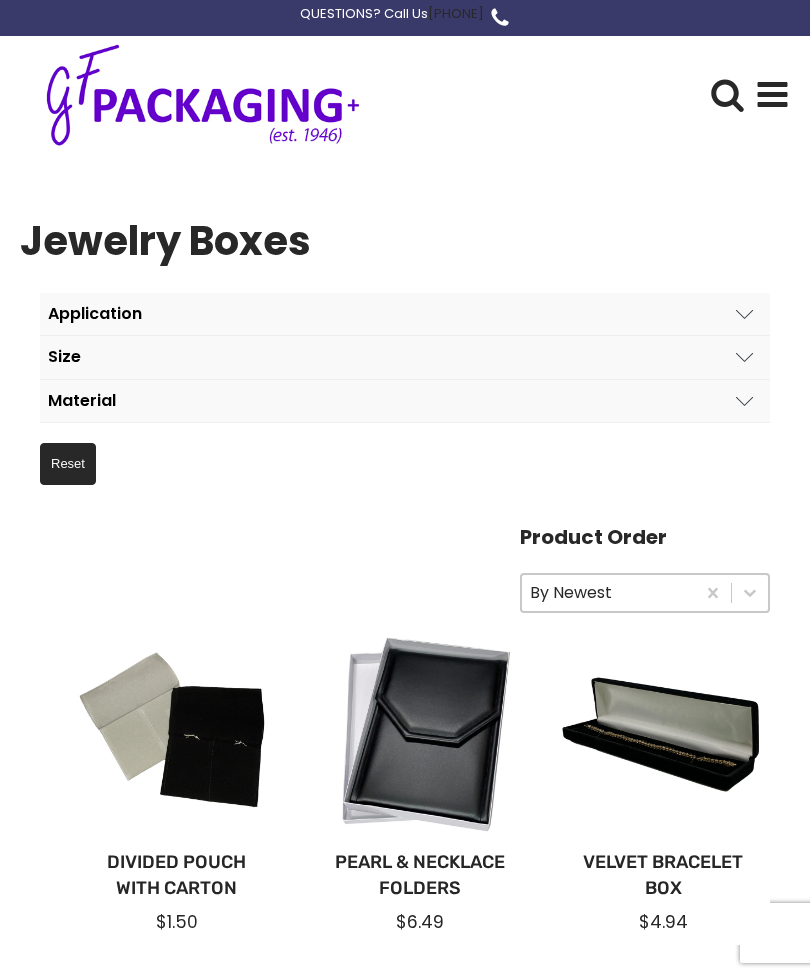click at bounding box center [772, 94] 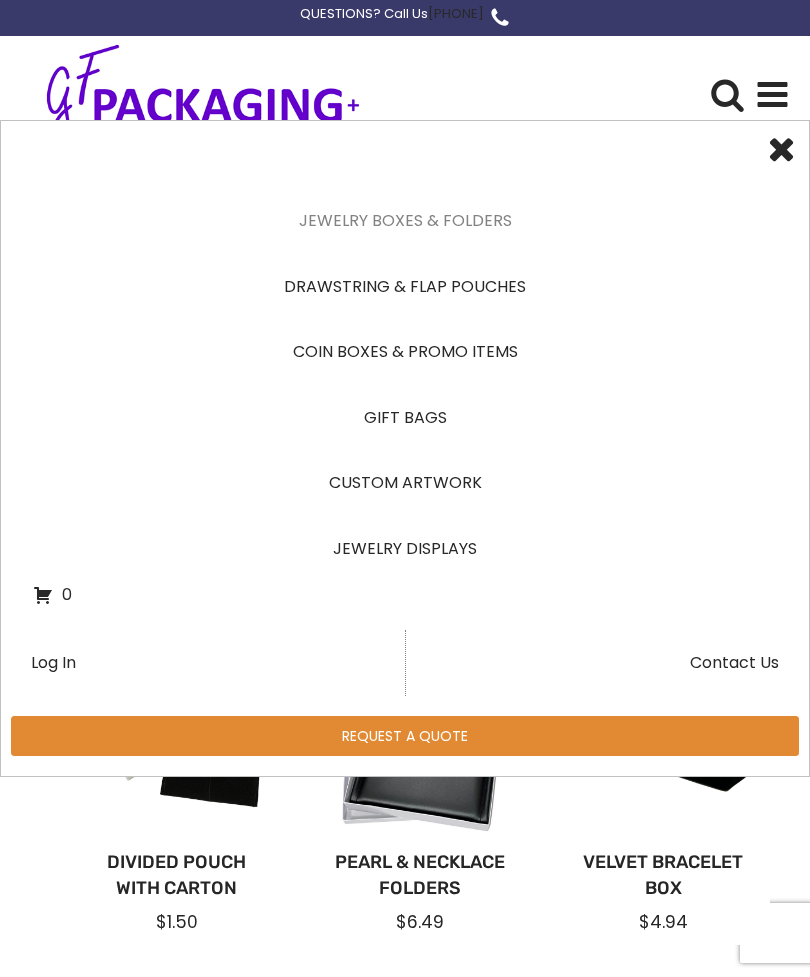 click on "Jewelry Displays" at bounding box center (405, 549) 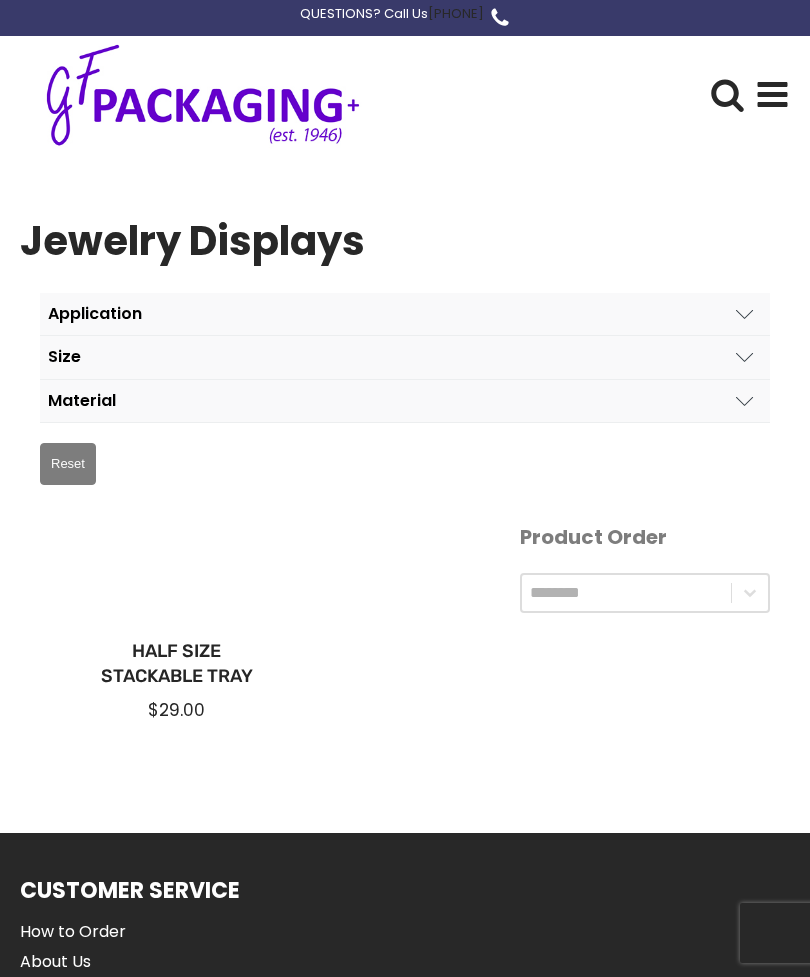 scroll, scrollTop: 0, scrollLeft: 0, axis: both 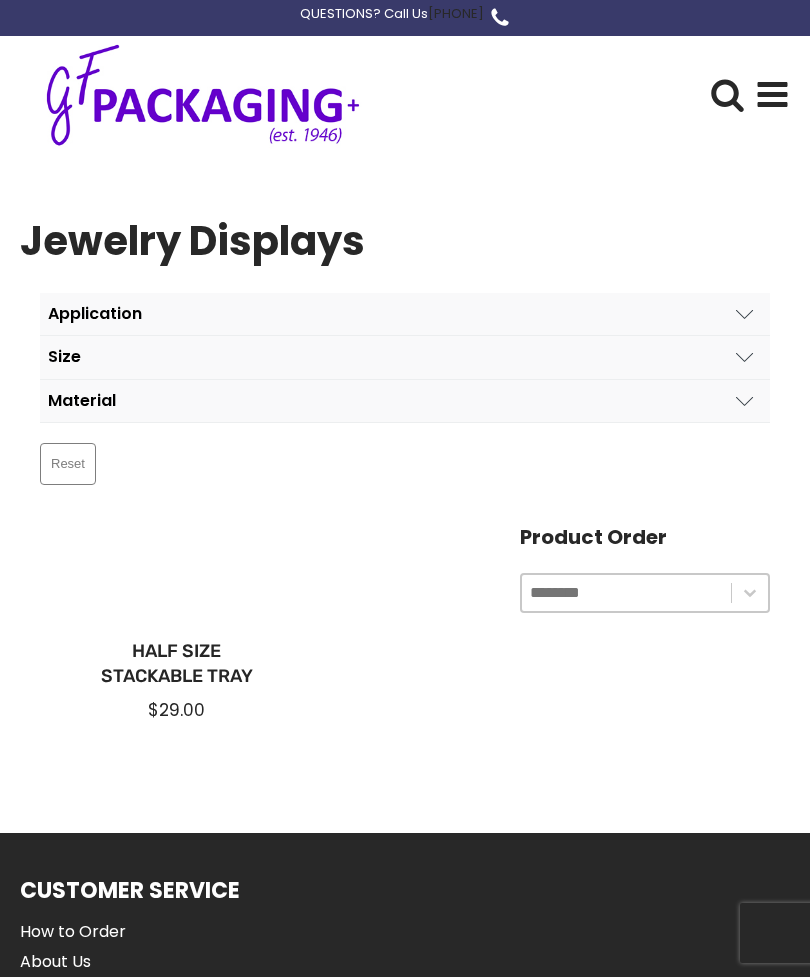 click on "Application" at bounding box center [405, 314] 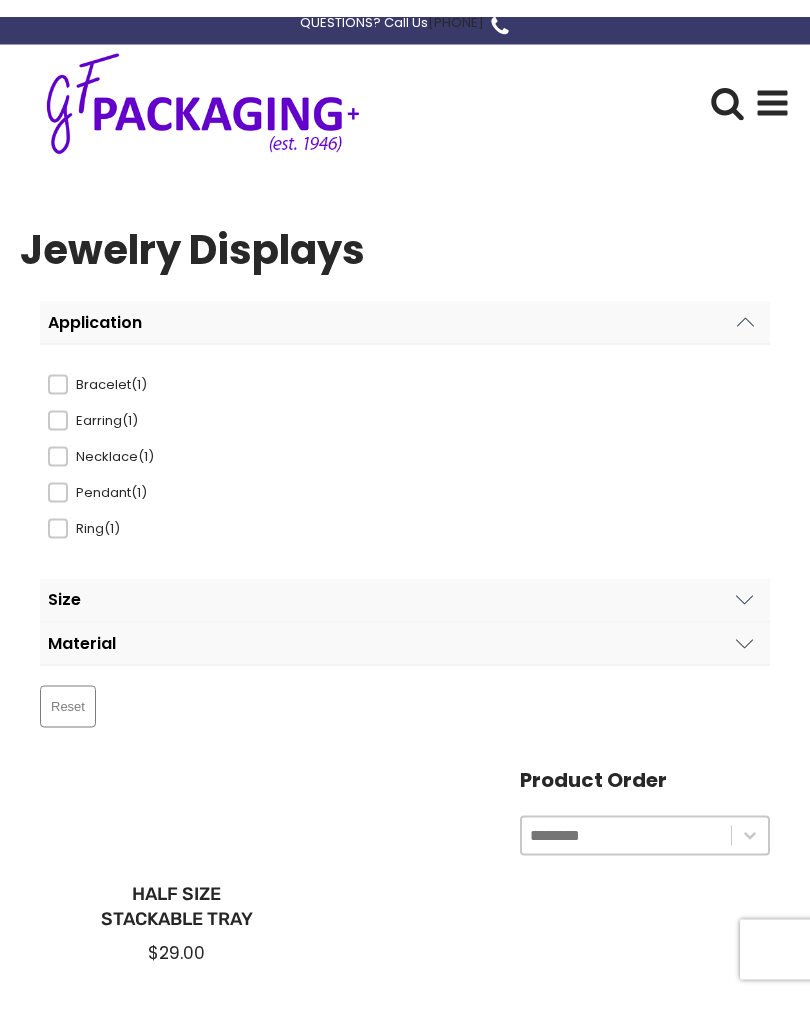 scroll, scrollTop: 0, scrollLeft: 0, axis: both 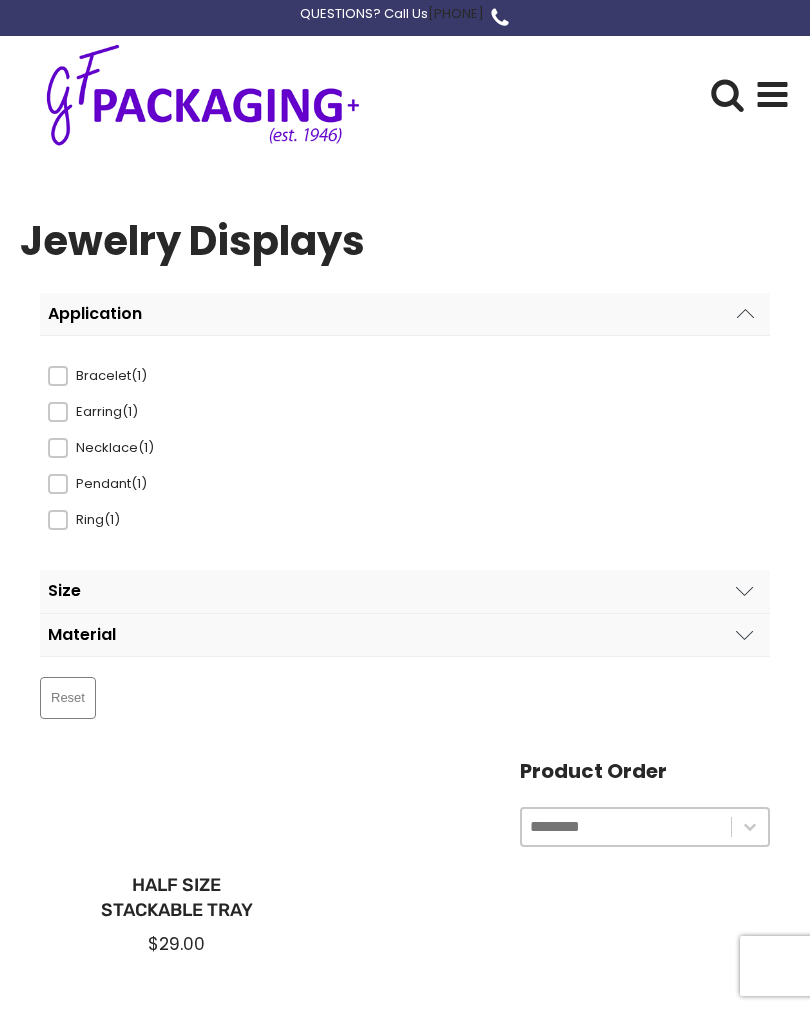click at bounding box center (773, 94) 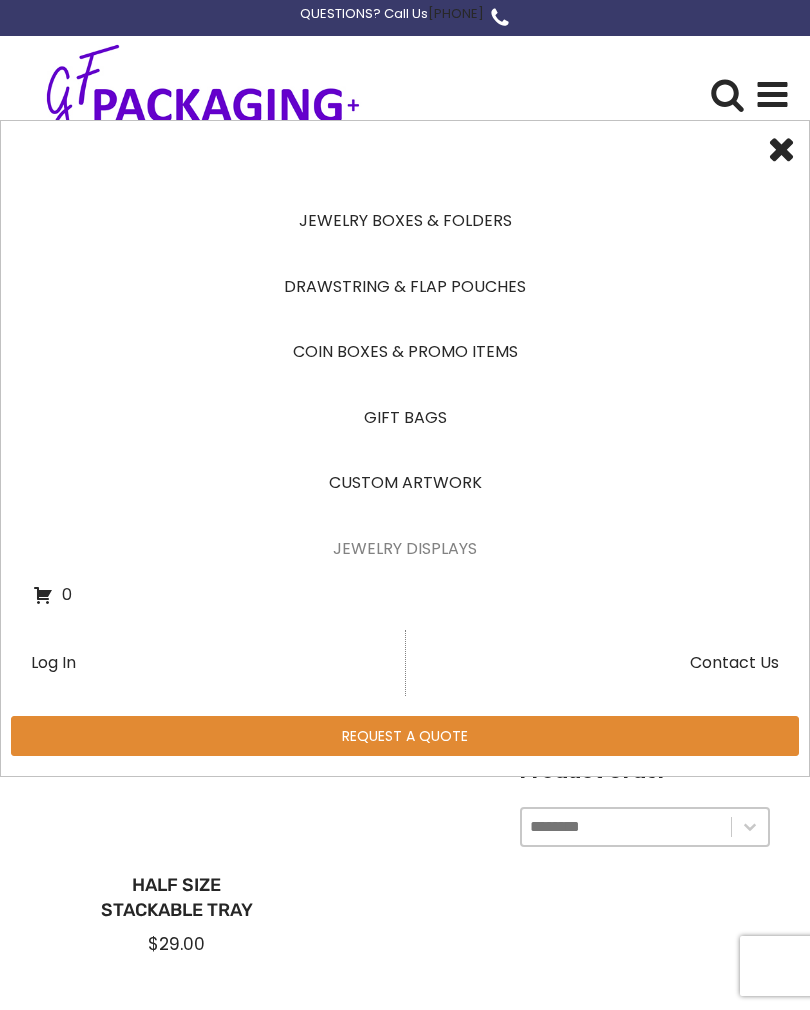 click on "Jewelry Boxes & Folders" at bounding box center (405, 221) 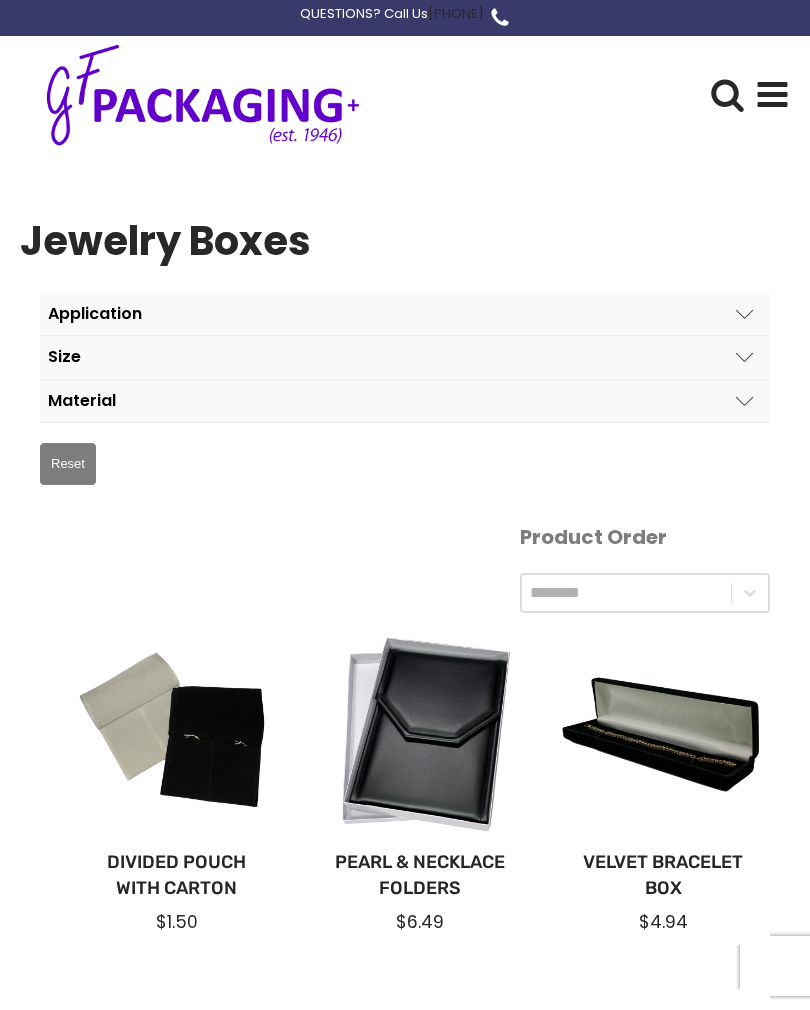 scroll, scrollTop: 0, scrollLeft: 0, axis: both 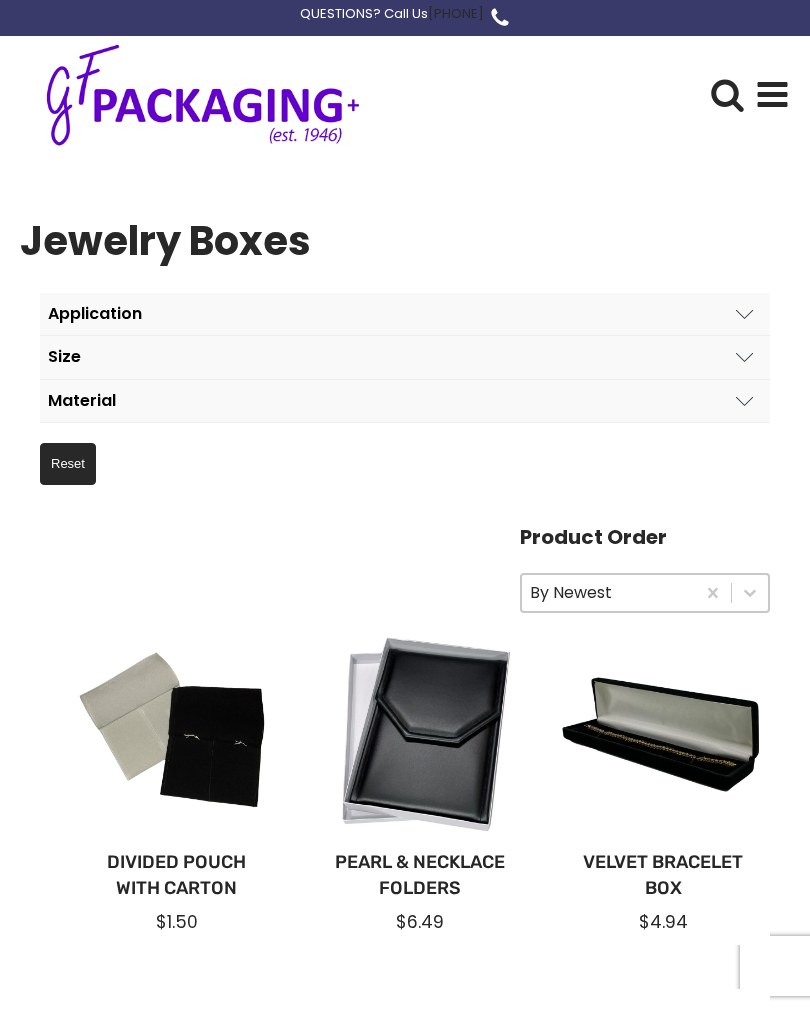 click on "Application" at bounding box center (405, 314) 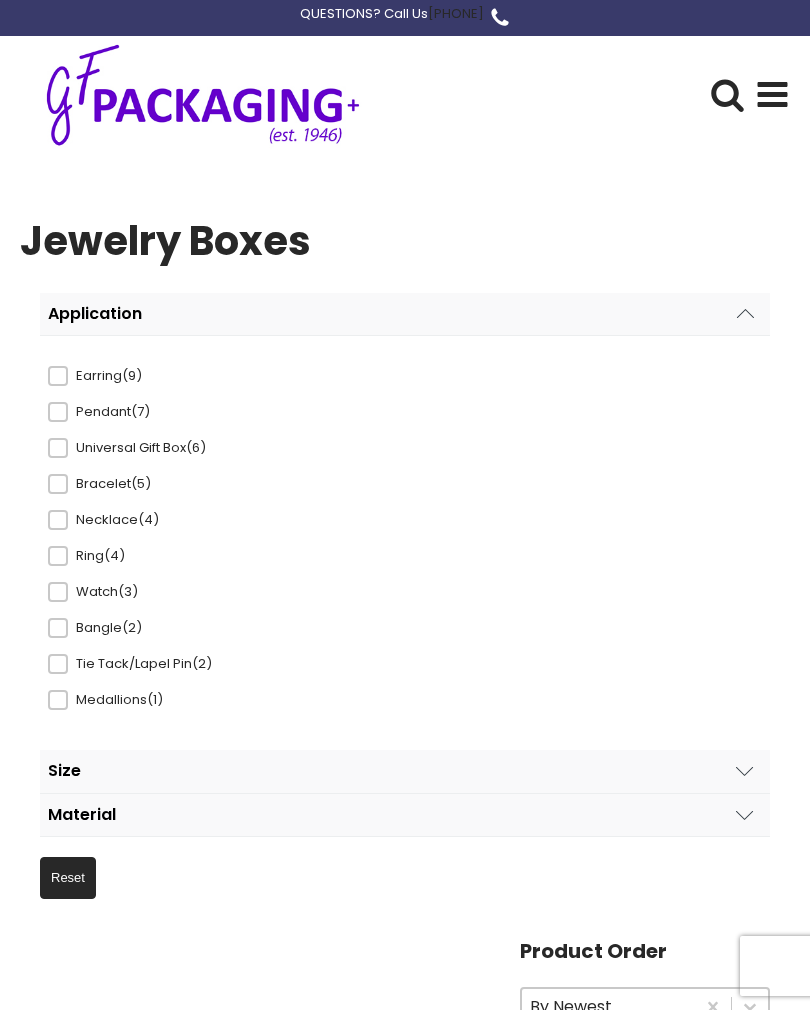 click at bounding box center (58, 376) 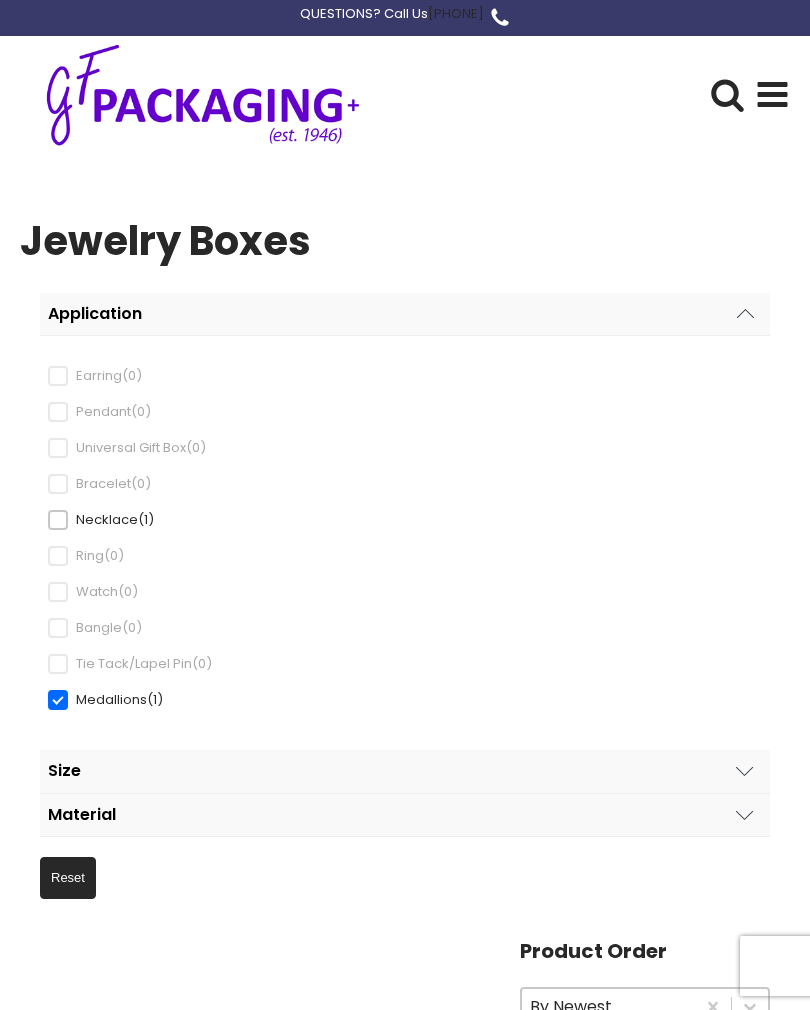 click on "Reset" at bounding box center [68, 878] 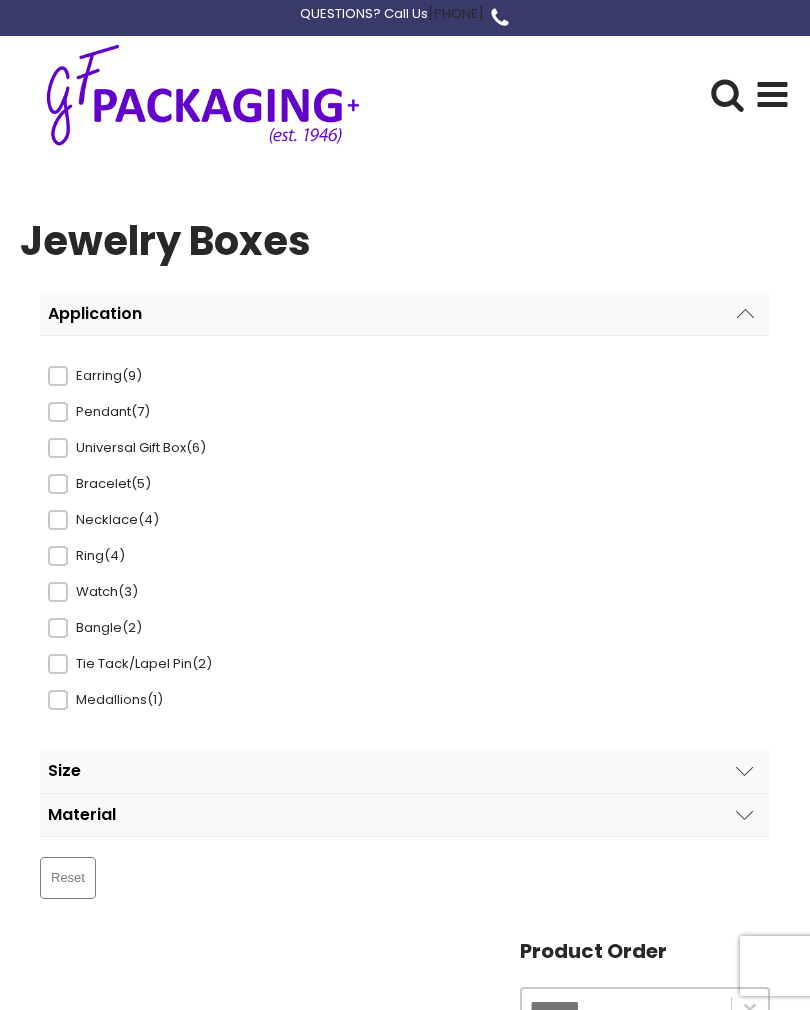 click at bounding box center [58, 376] 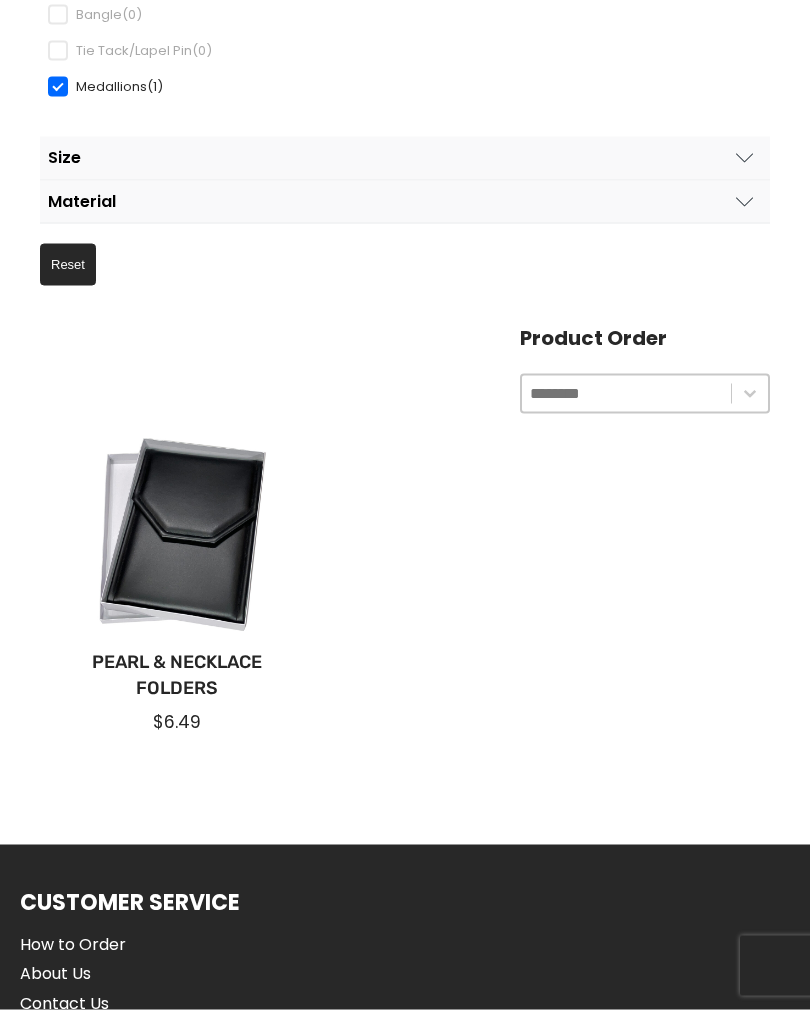 click at bounding box center [176, 535] 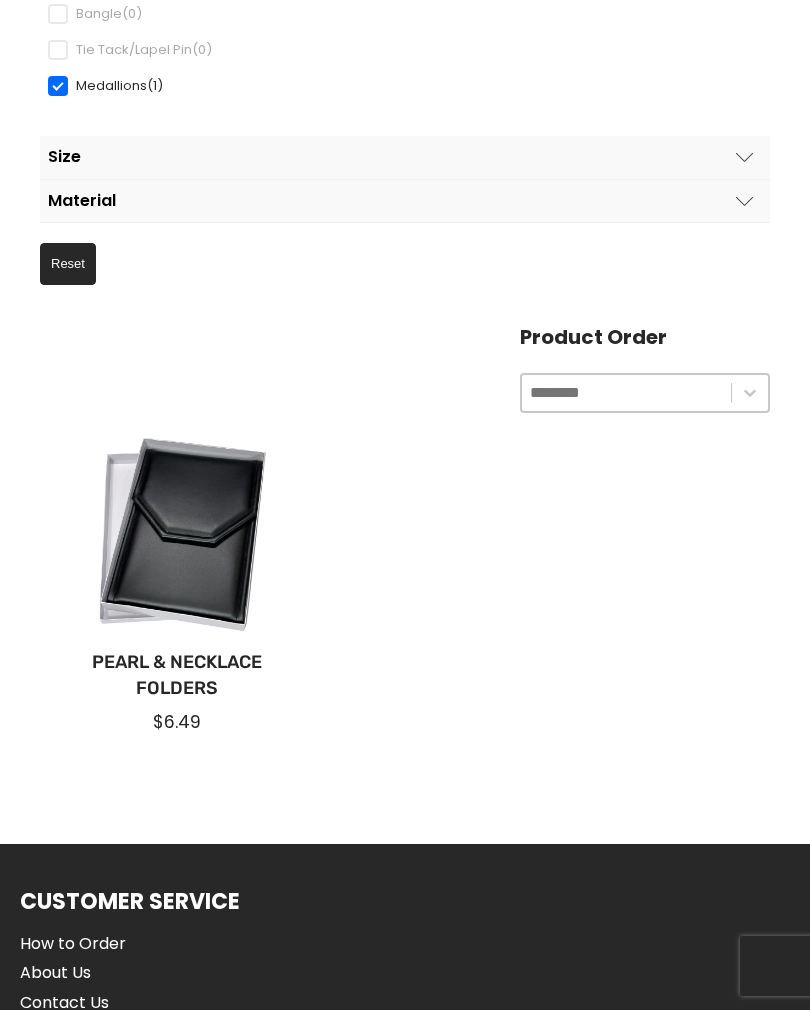 click at bounding box center (176, 534) 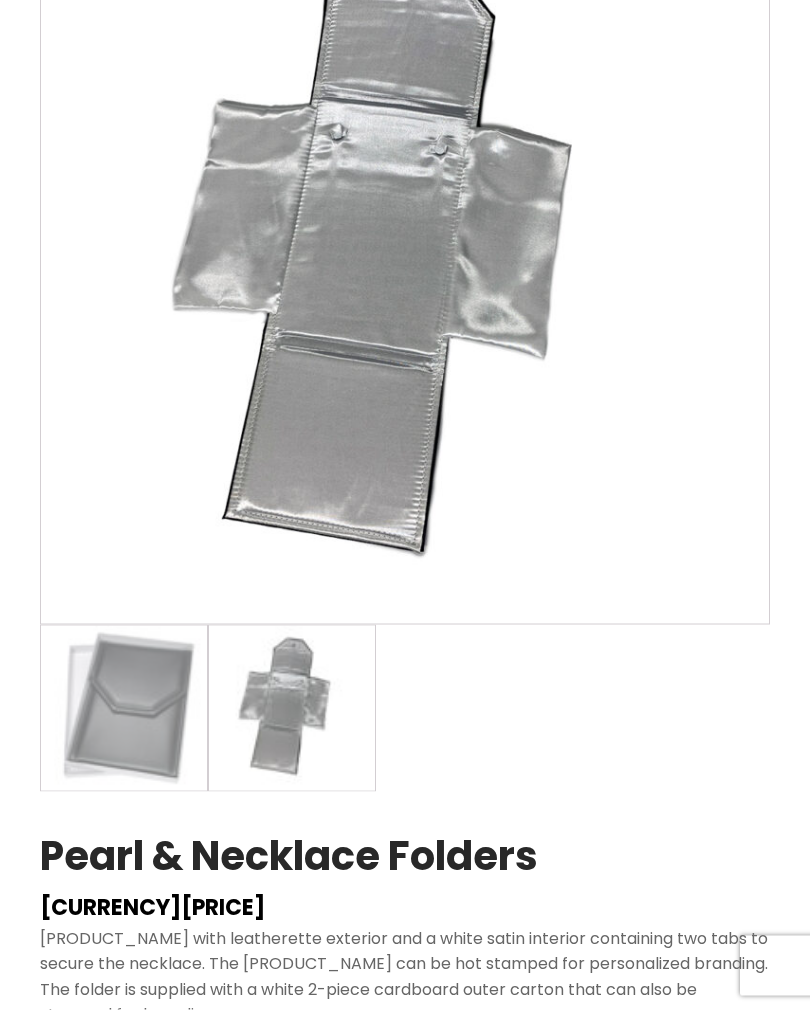 scroll, scrollTop: 0, scrollLeft: 0, axis: both 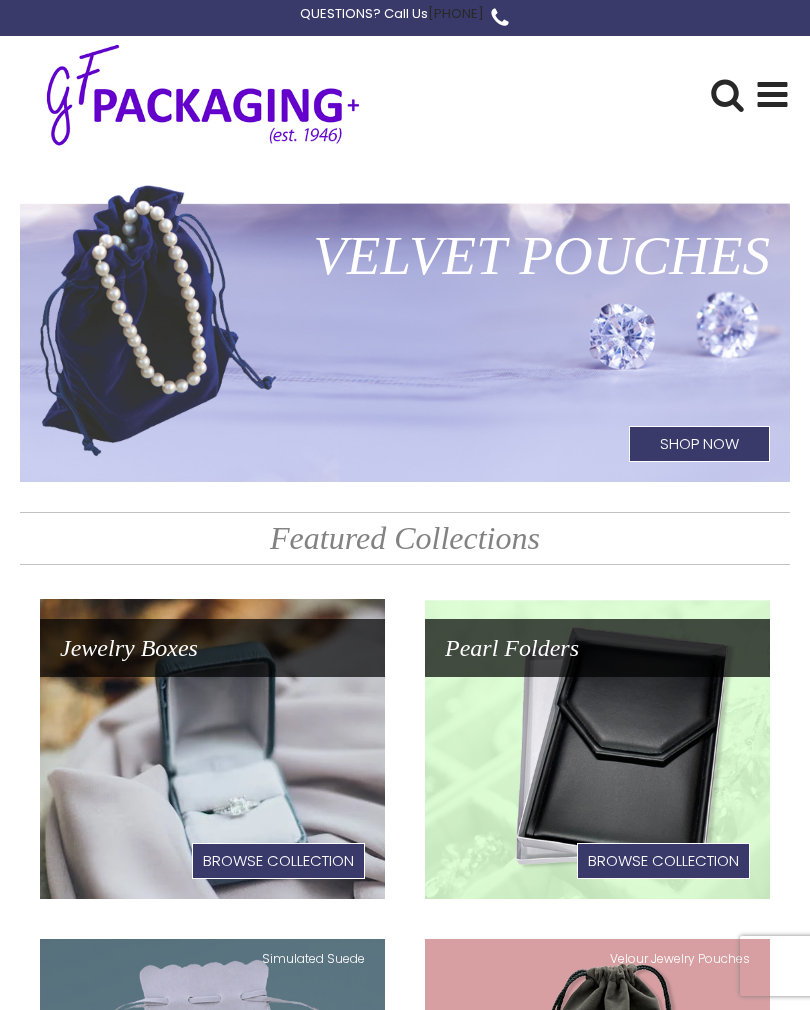 click at bounding box center [773, 94] 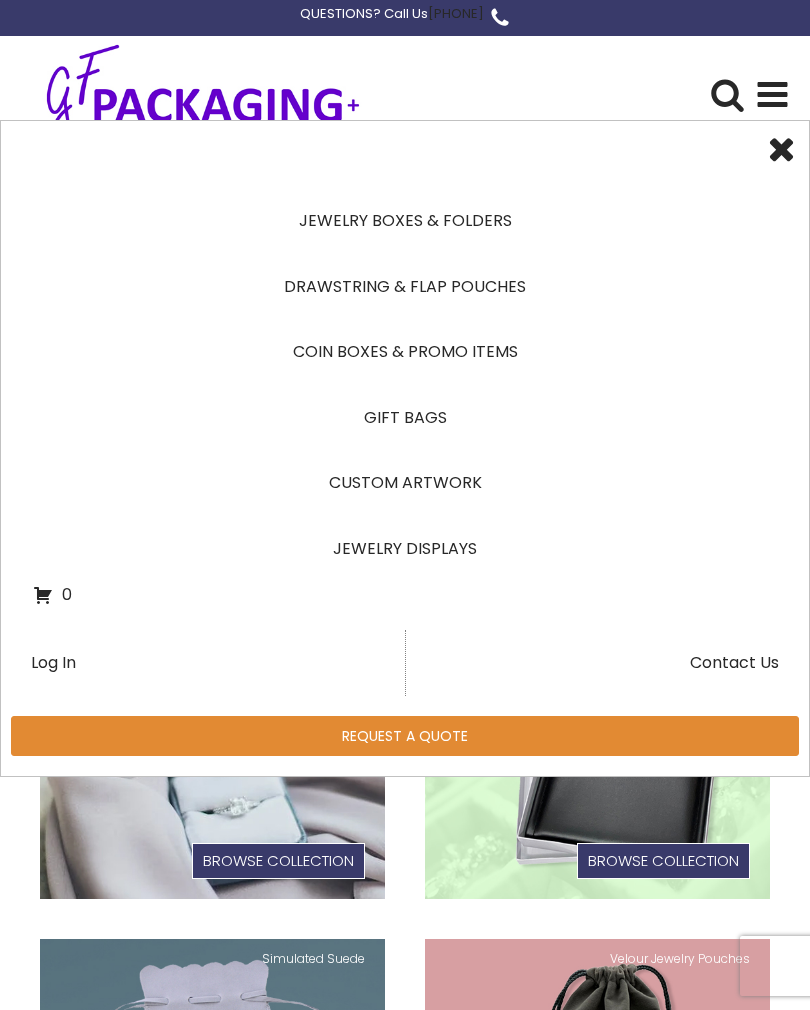 click at bounding box center (500, 18) 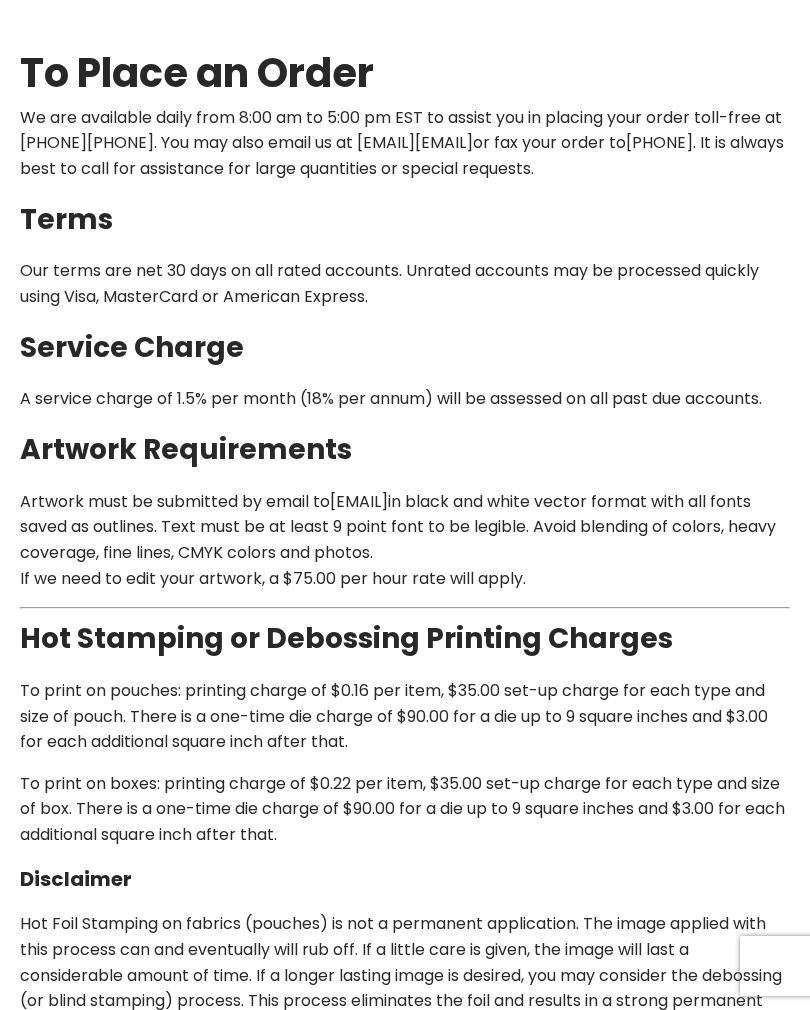 scroll, scrollTop: 0, scrollLeft: 0, axis: both 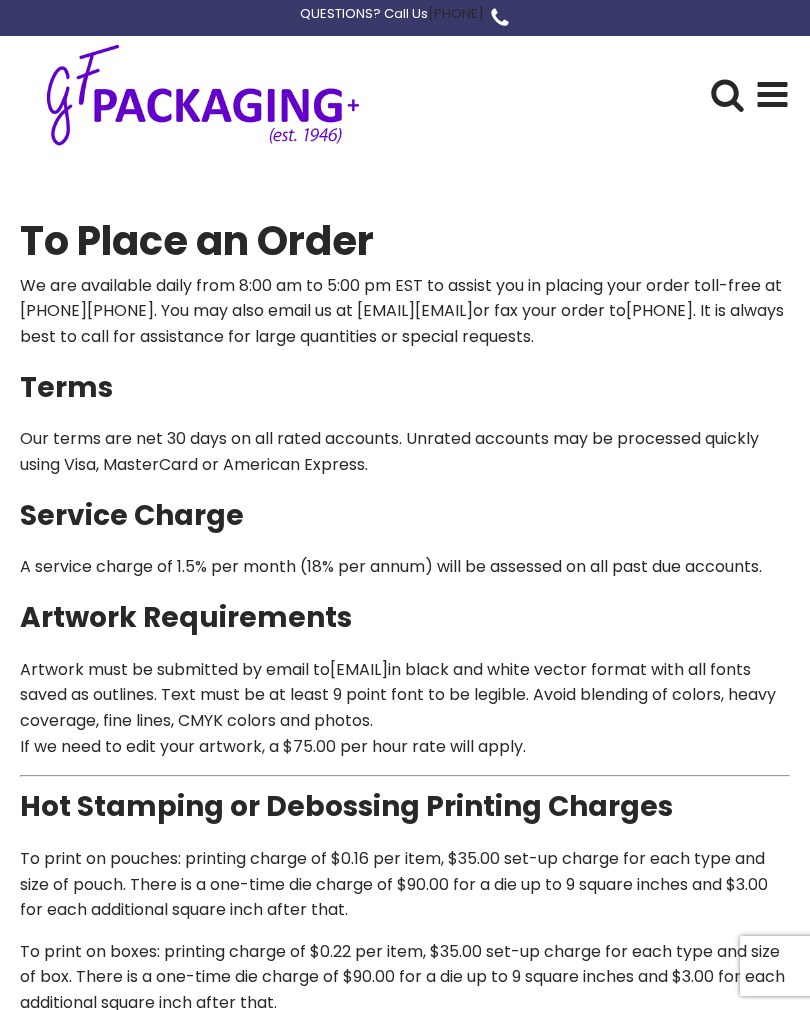 click at bounding box center (499, 17) 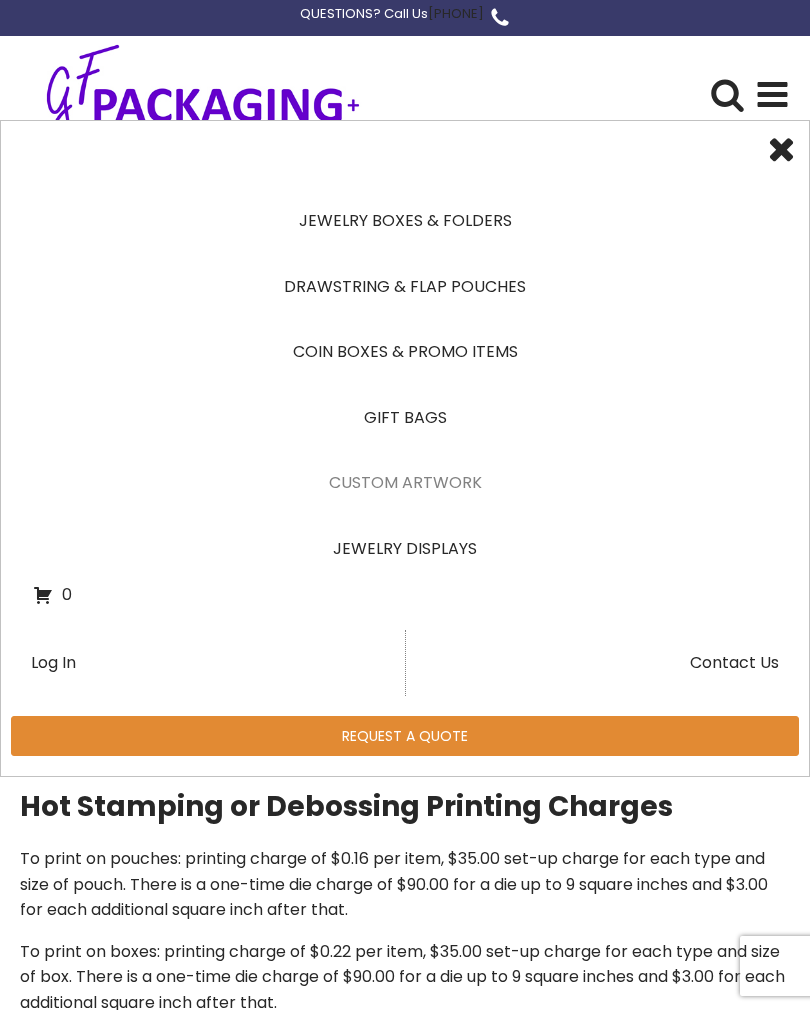 click on "Jewelry Boxes & Folders" at bounding box center (405, 221) 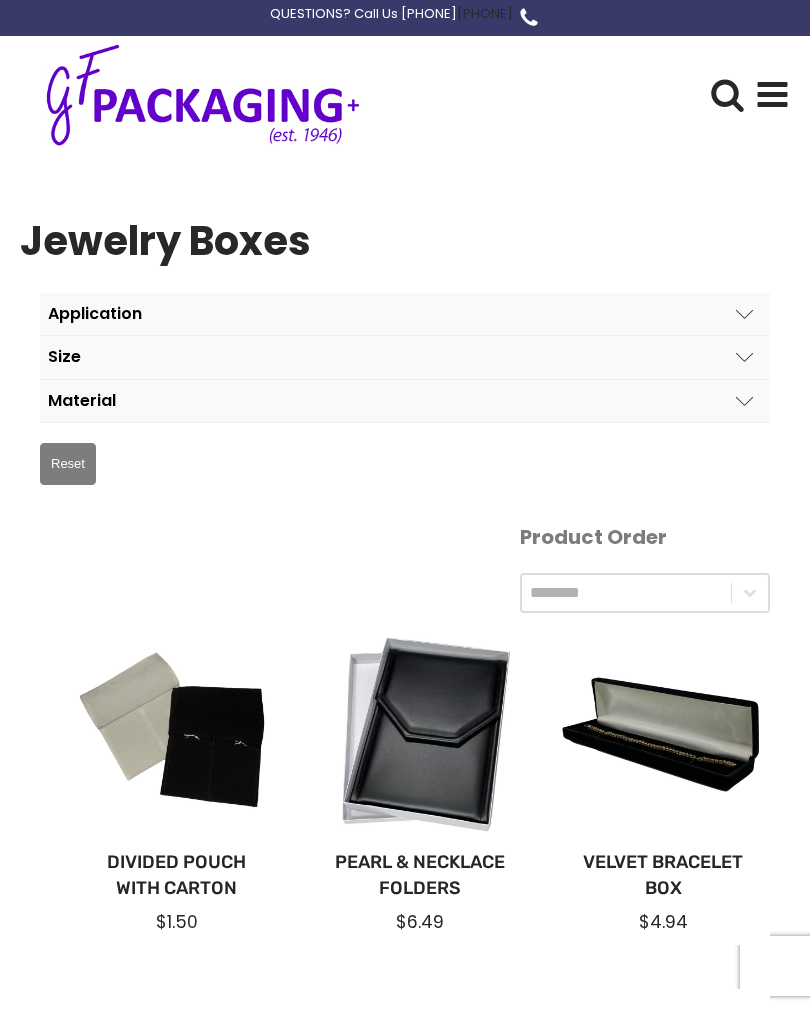 scroll, scrollTop: 0, scrollLeft: 0, axis: both 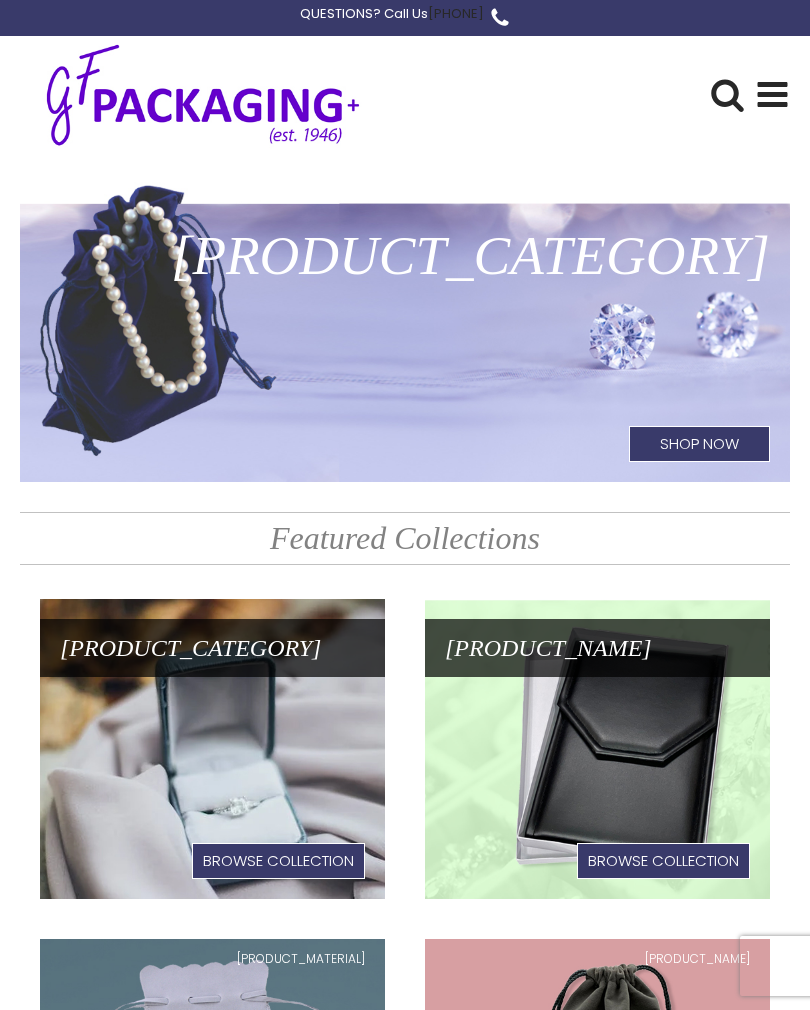 click at bounding box center (772, 94) 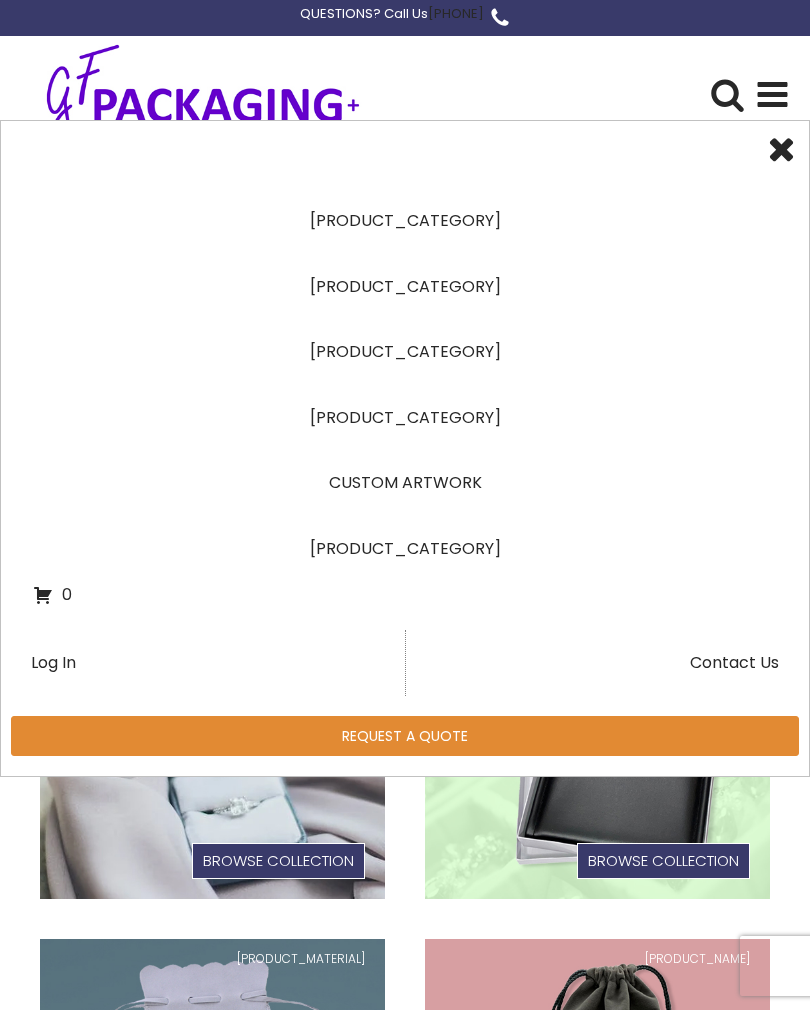 click on "Jewelry Boxes & Folders" at bounding box center [405, 221] 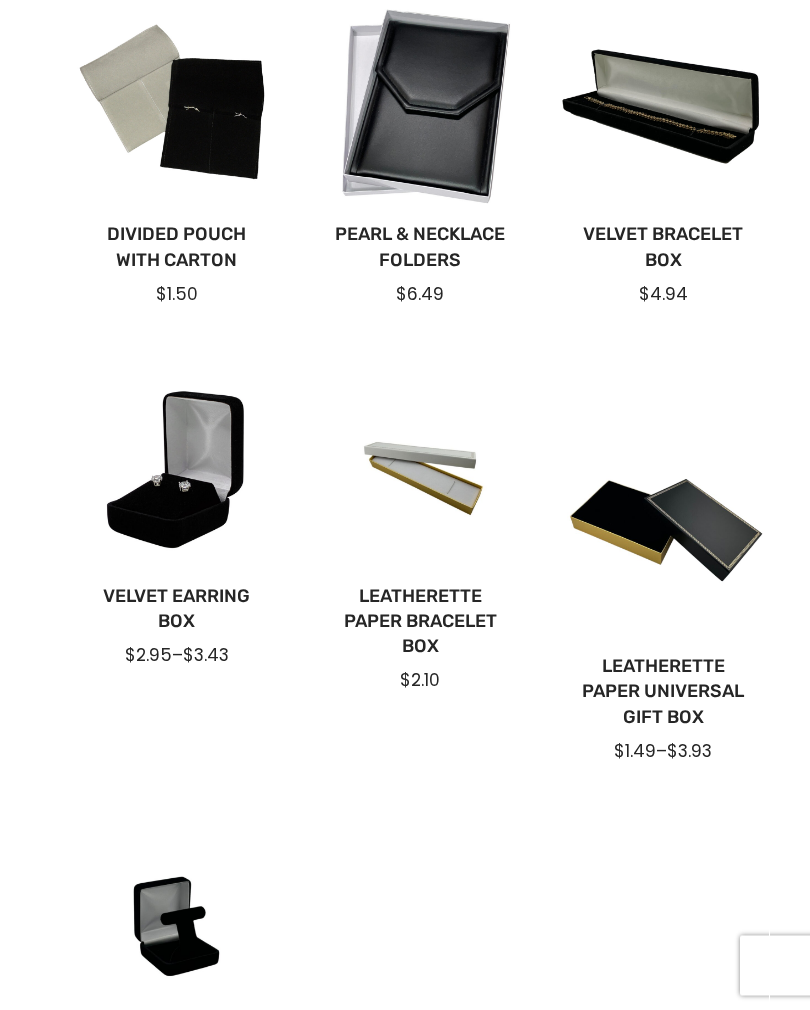 scroll, scrollTop: 612, scrollLeft: 0, axis: vertical 